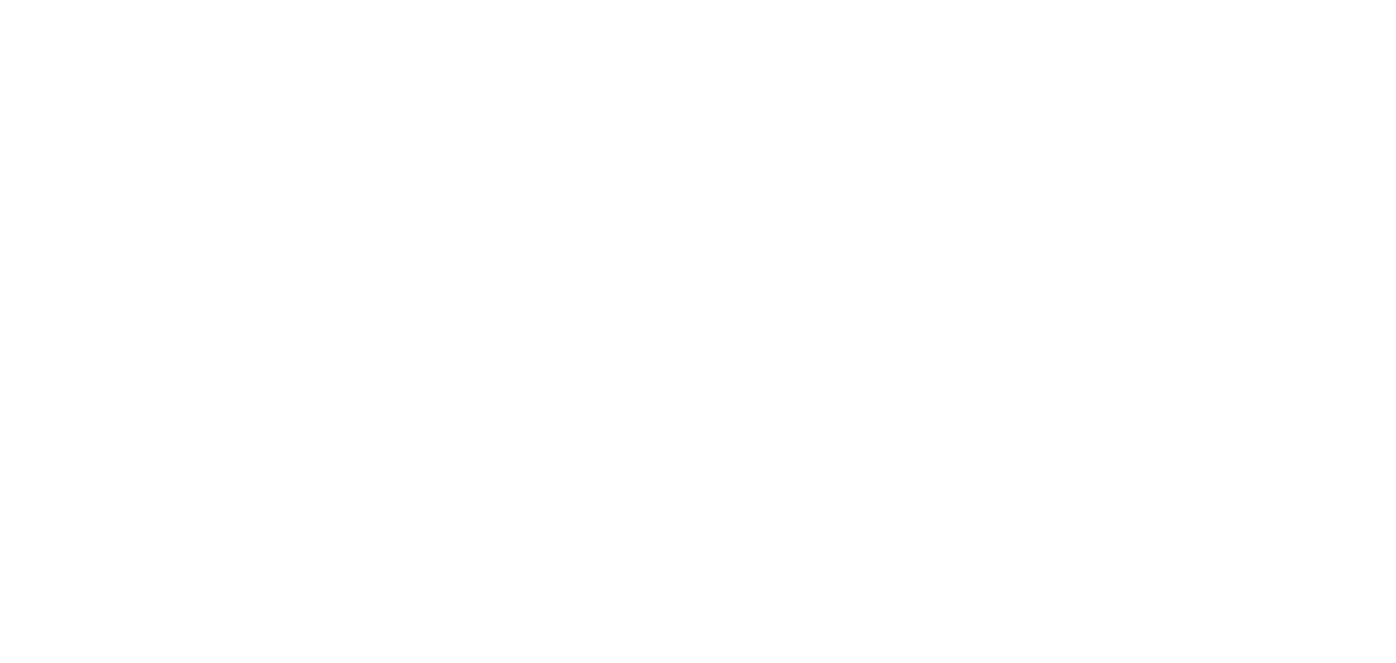 scroll, scrollTop: 0, scrollLeft: 0, axis: both 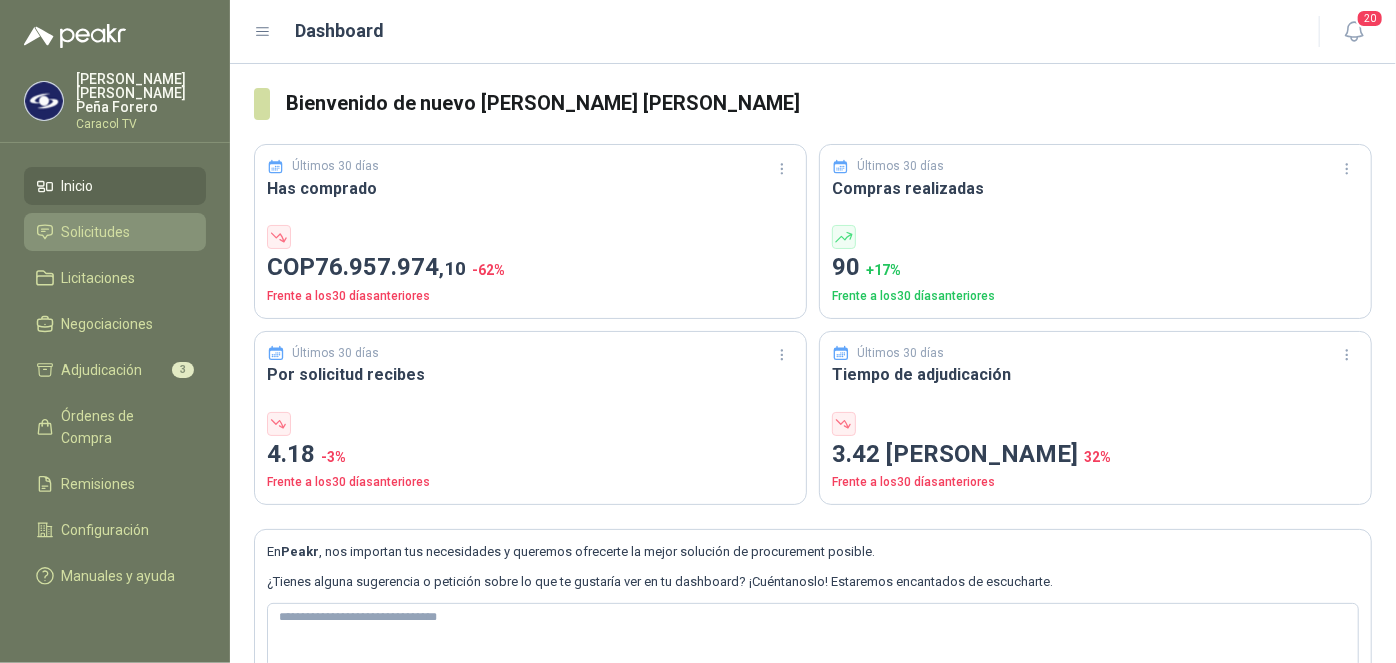 click on "Solicitudes" at bounding box center (96, 232) 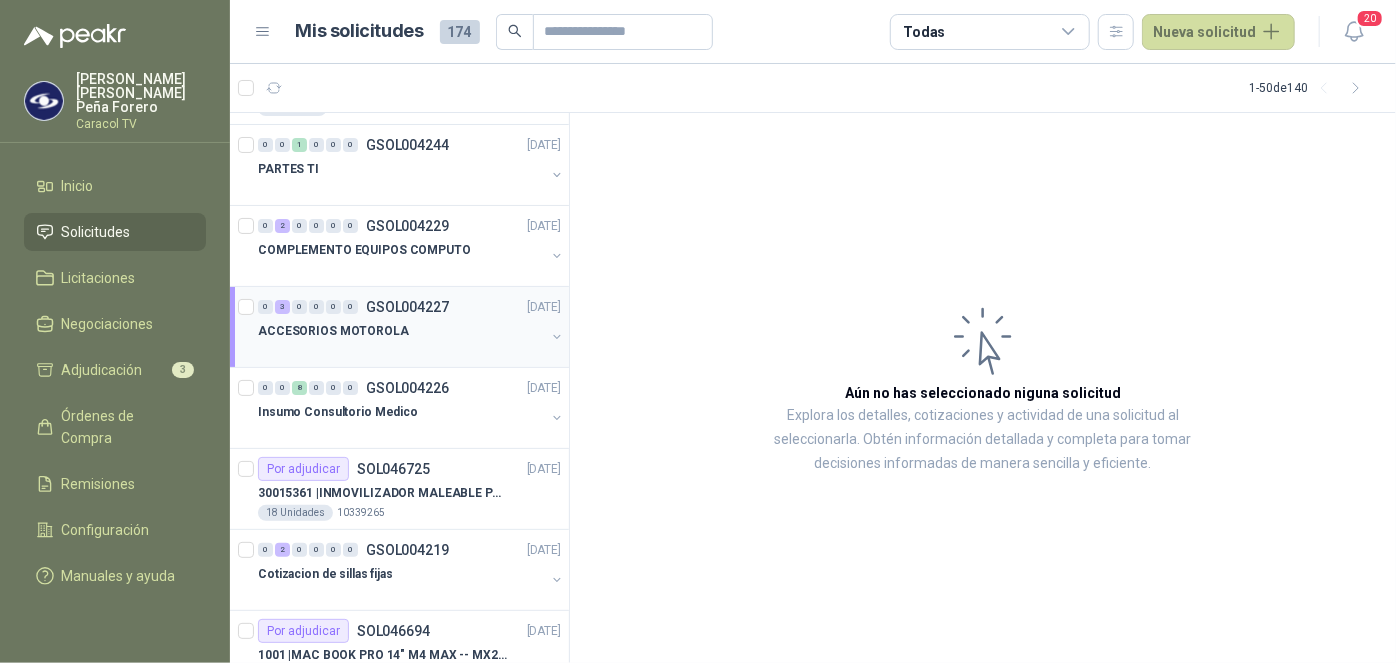 scroll, scrollTop: 181, scrollLeft: 0, axis: vertical 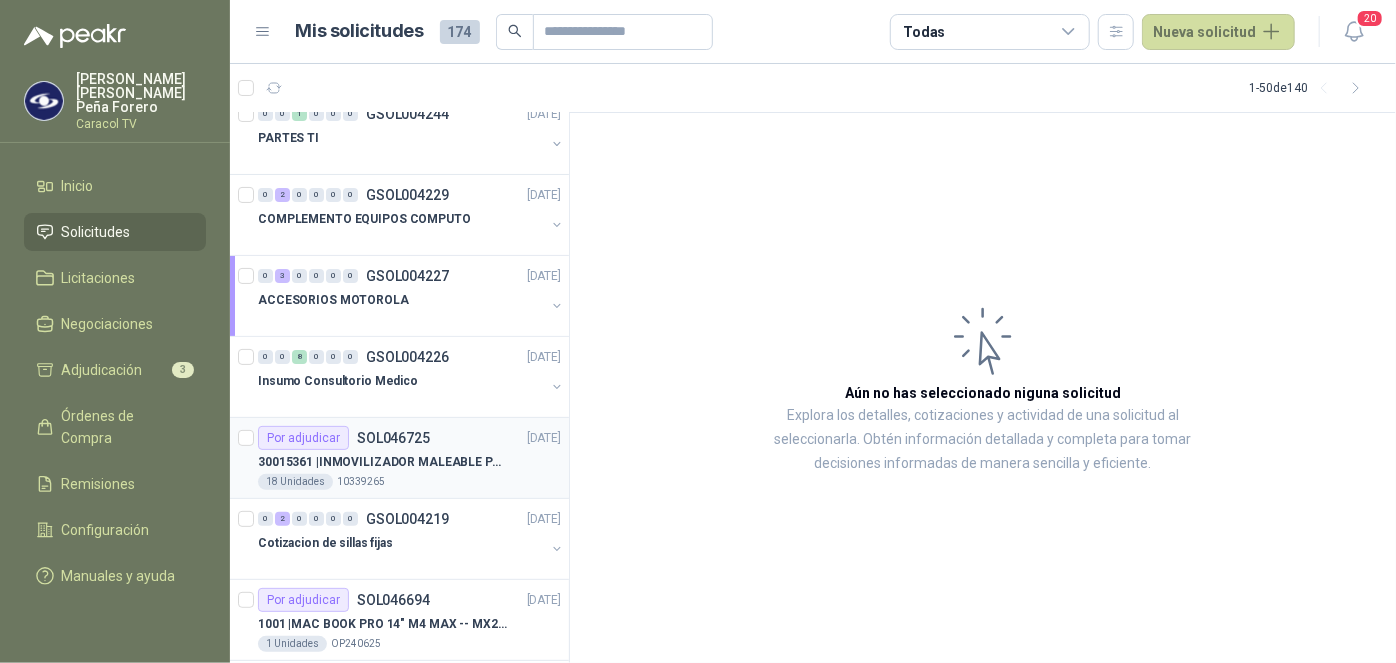 click on "30015361 |   INMOVILIZADOR MALEABLE PARA EXTREMIDADES XH-15" at bounding box center (382, 462) 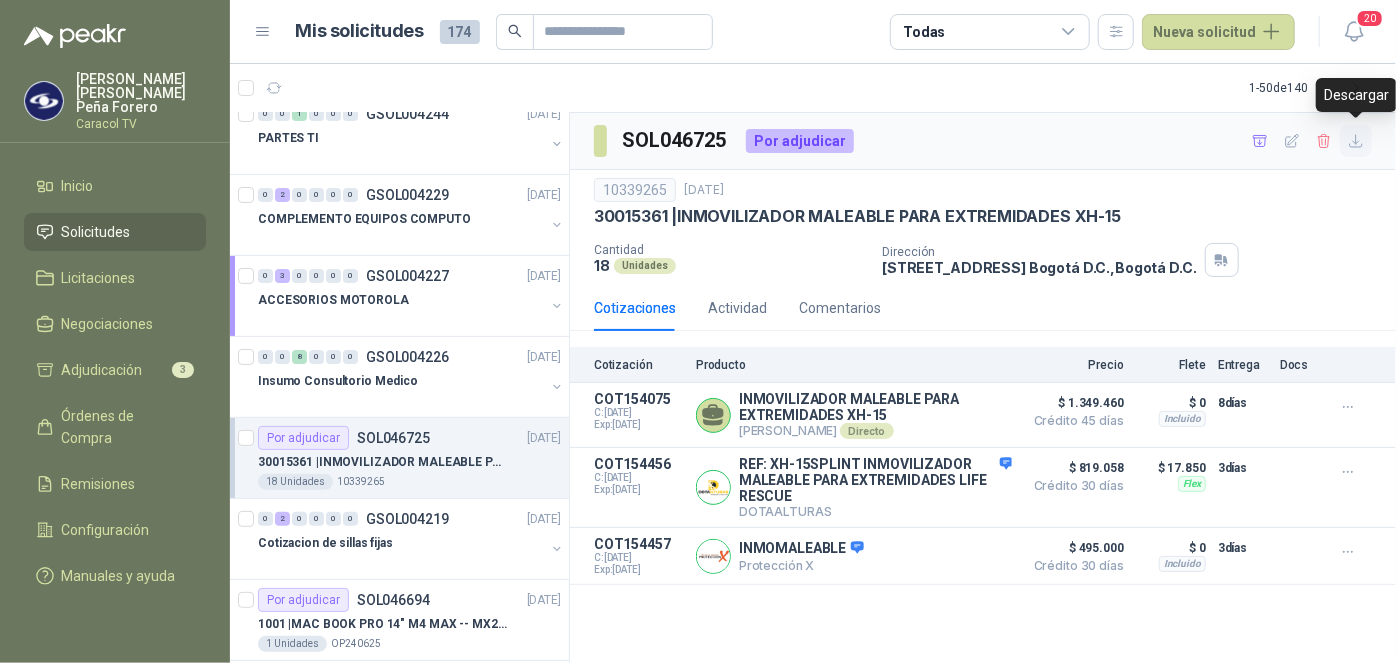 click 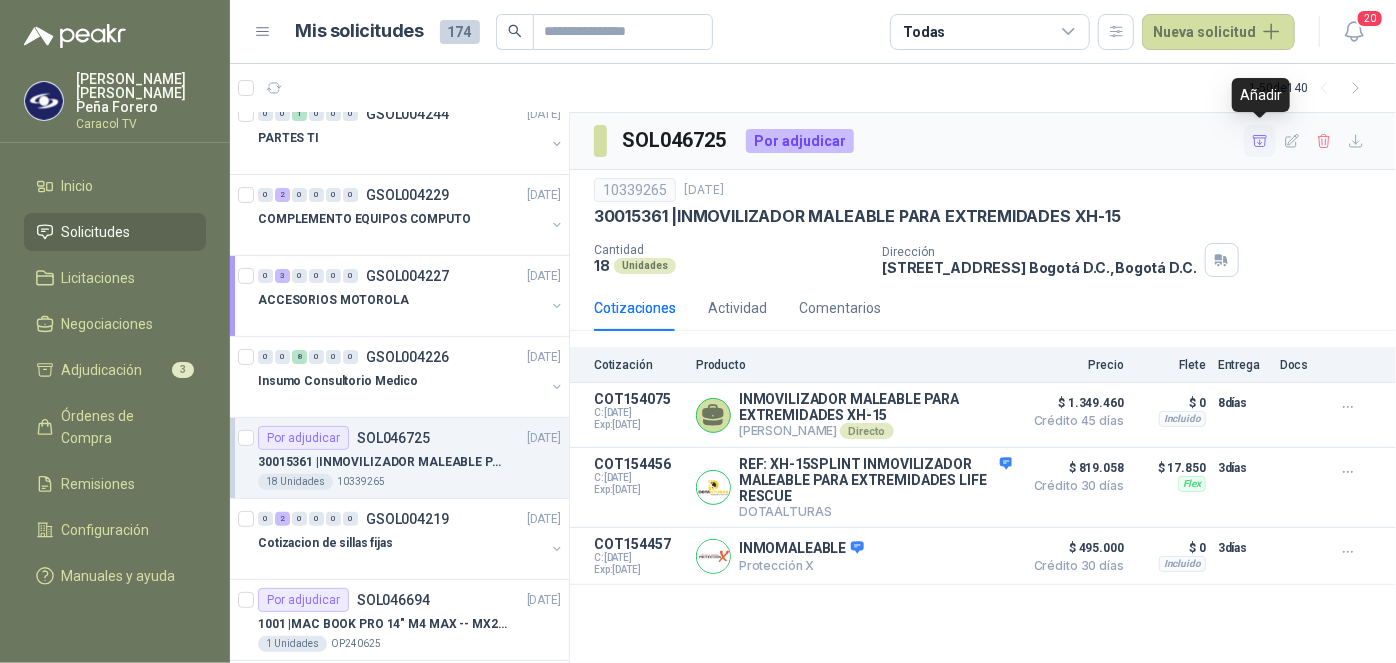 click 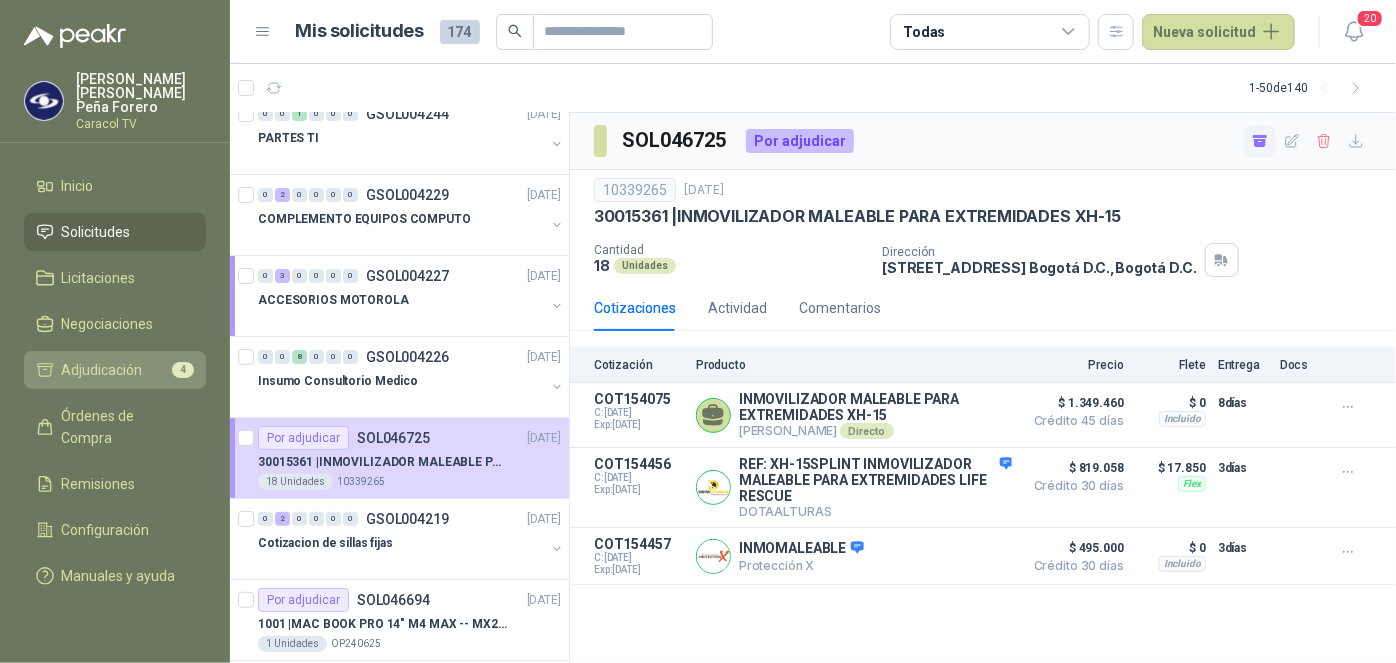 click on "Adjudicación" at bounding box center (102, 370) 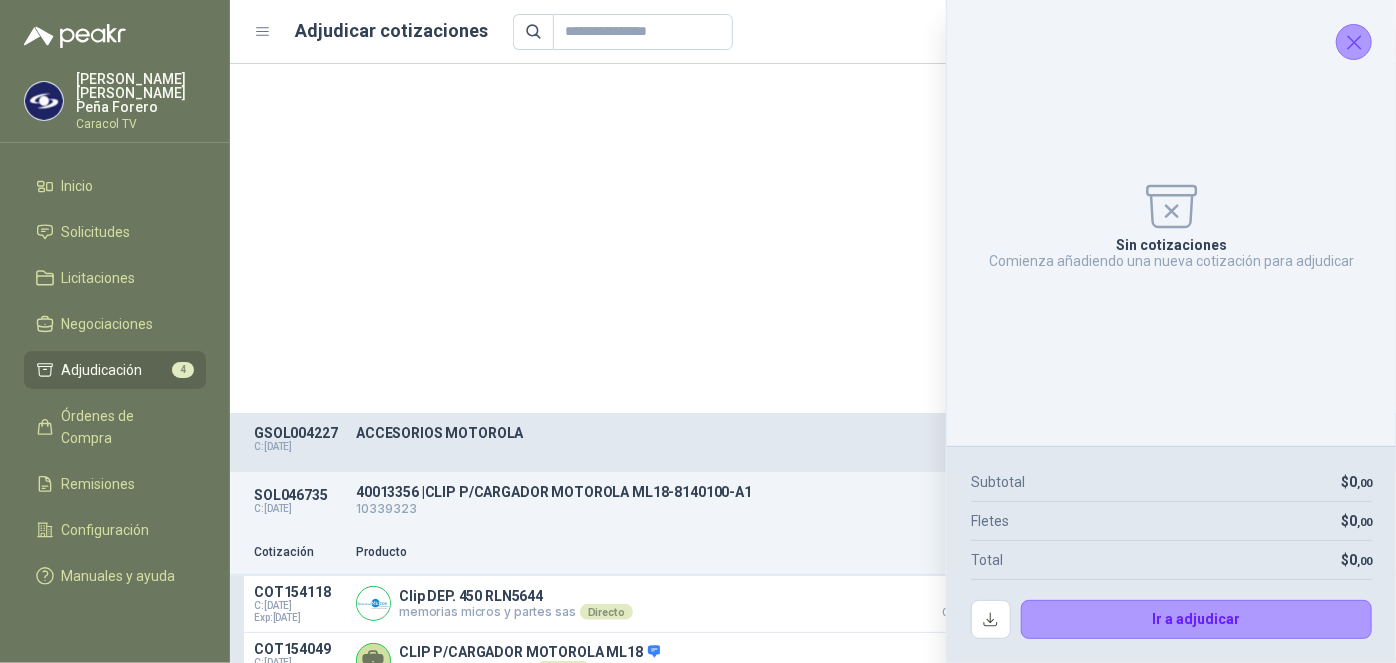 scroll, scrollTop: 90, scrollLeft: 0, axis: vertical 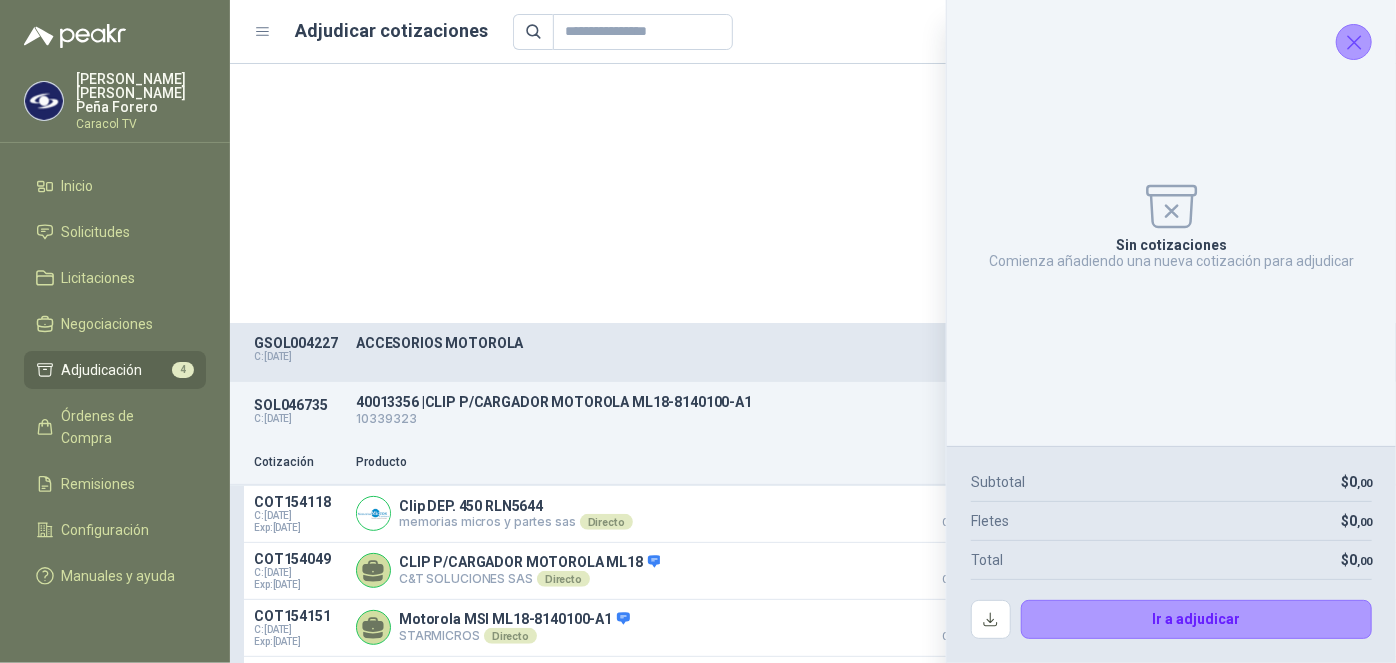 click 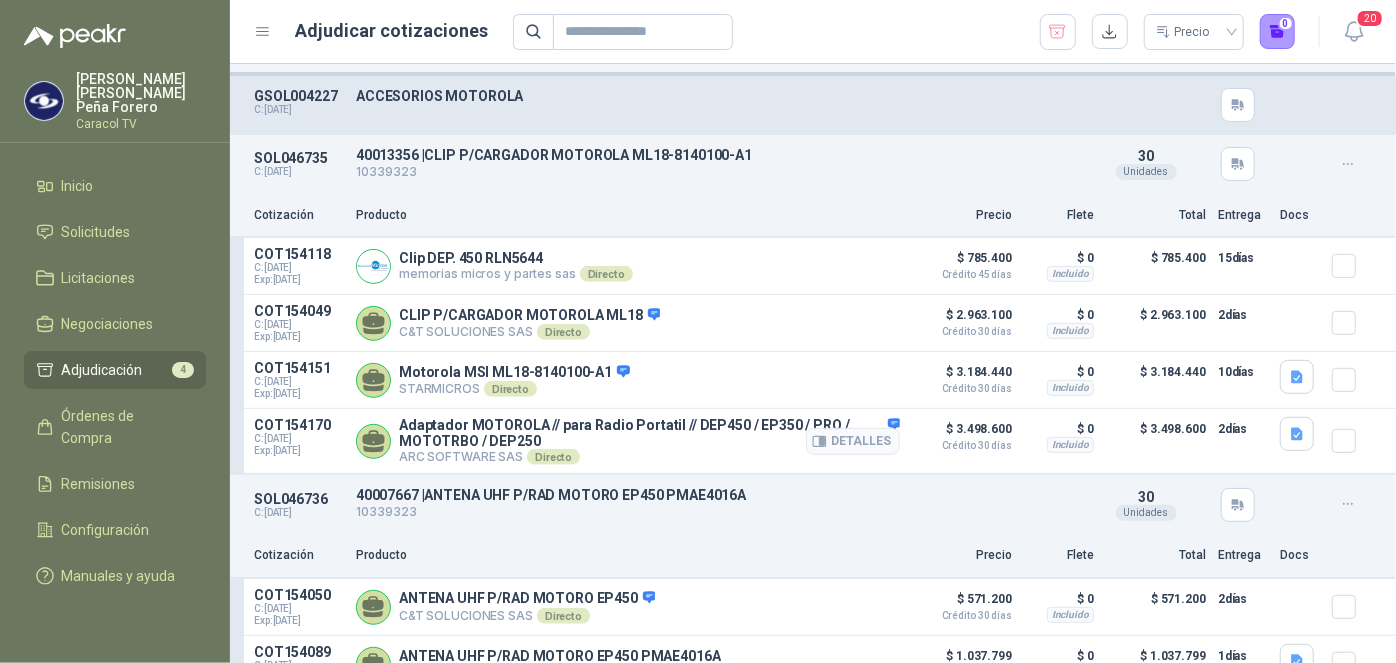 scroll, scrollTop: 363, scrollLeft: 0, axis: vertical 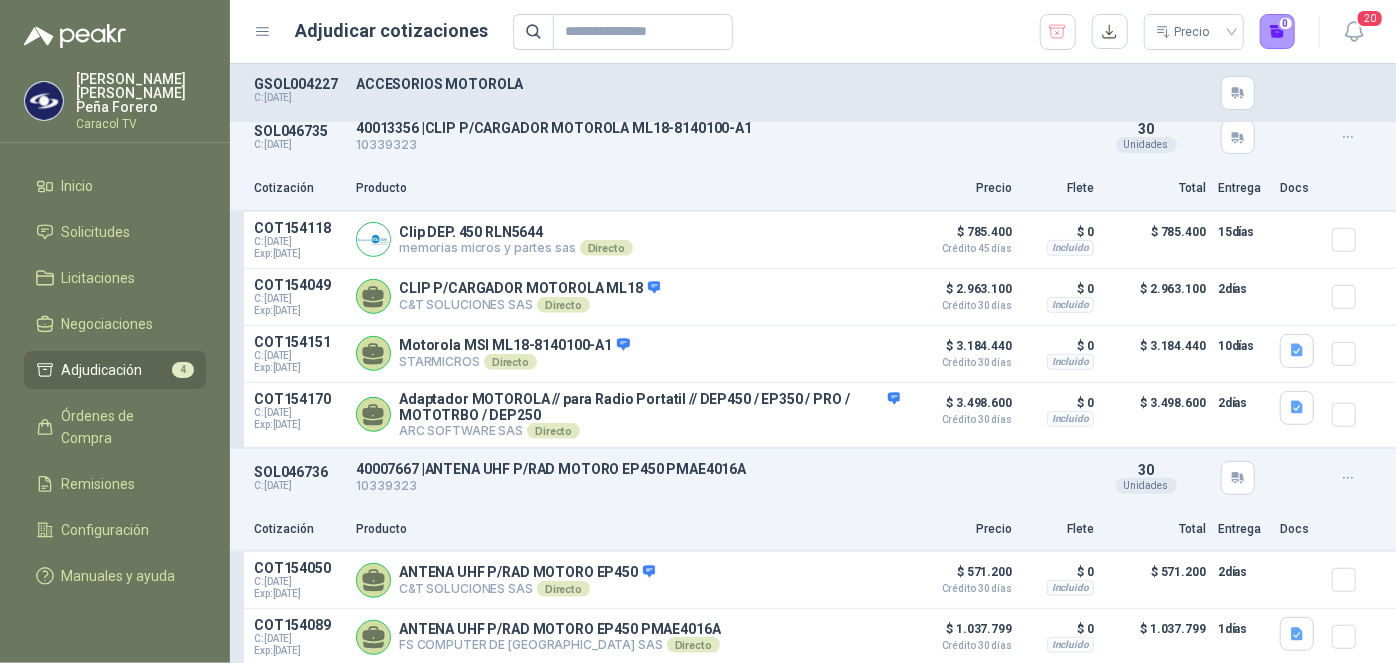 click on "ACCESORIOS MOTOROLA" at bounding box center [720, 93] 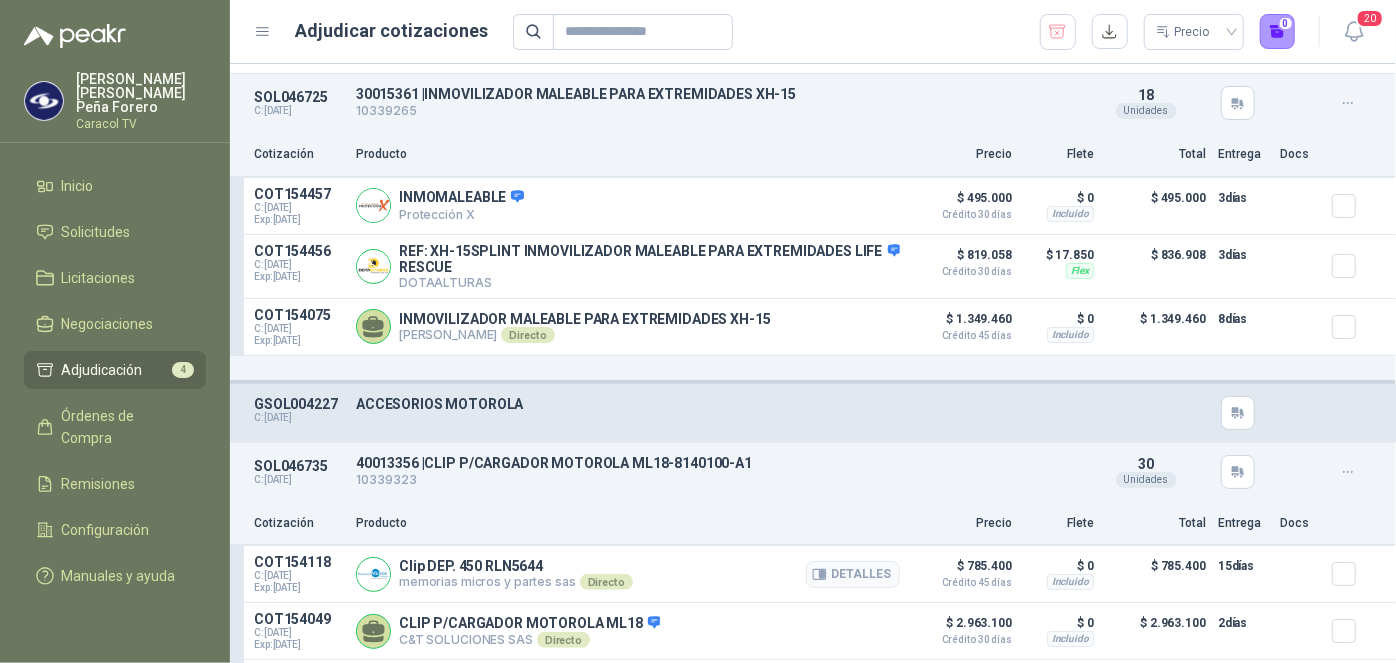 scroll, scrollTop: 0, scrollLeft: 0, axis: both 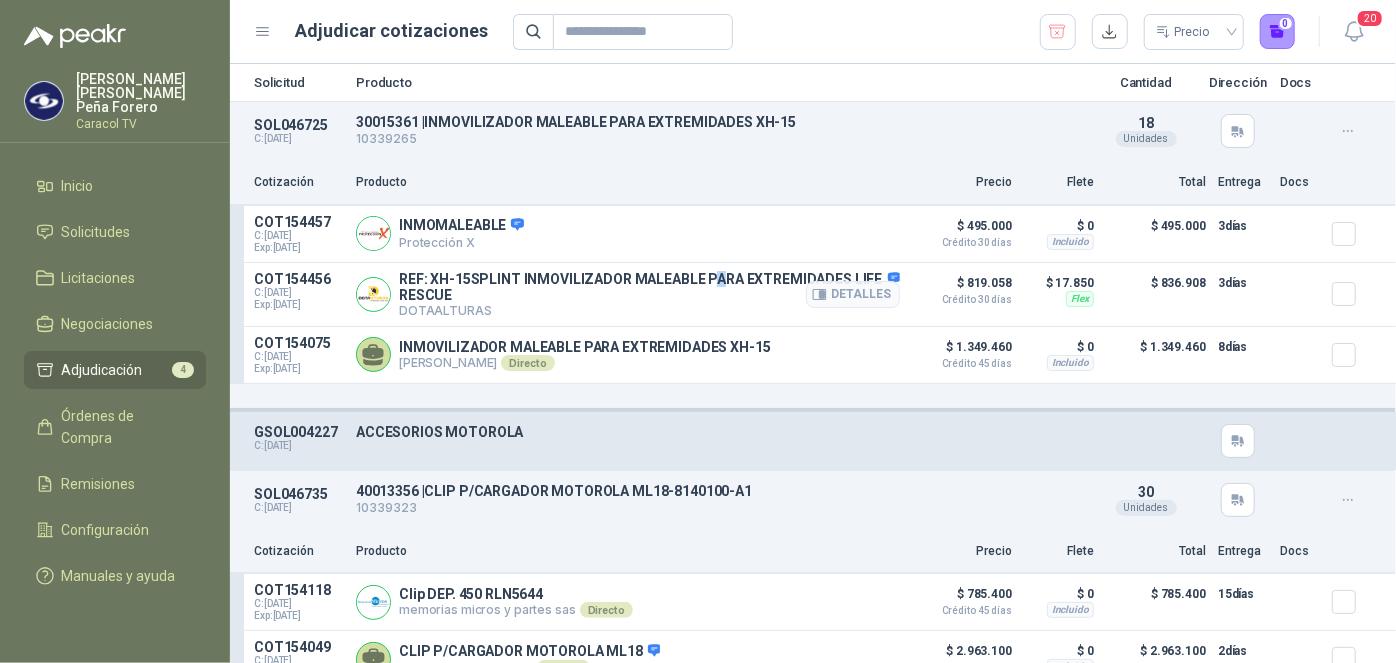 drag, startPoint x: 124, startPoint y: 361, endPoint x: 713, endPoint y: 284, distance: 594.0118 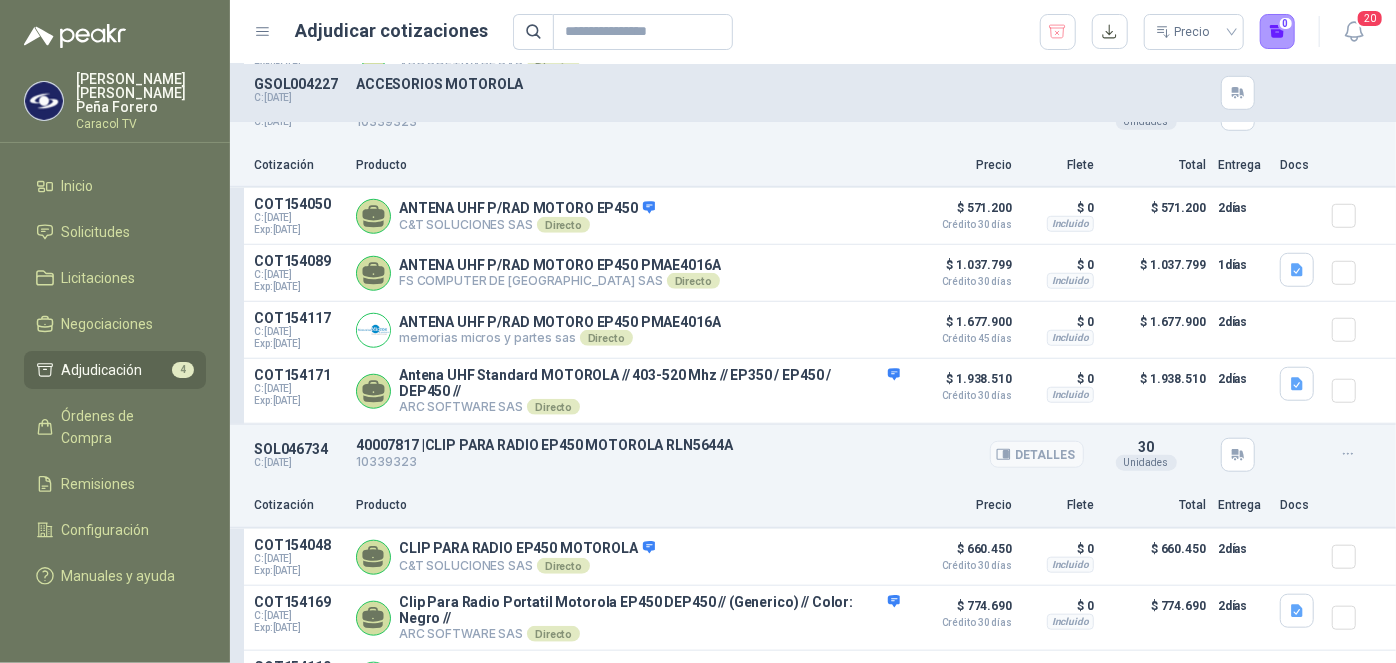 scroll, scrollTop: 780, scrollLeft: 0, axis: vertical 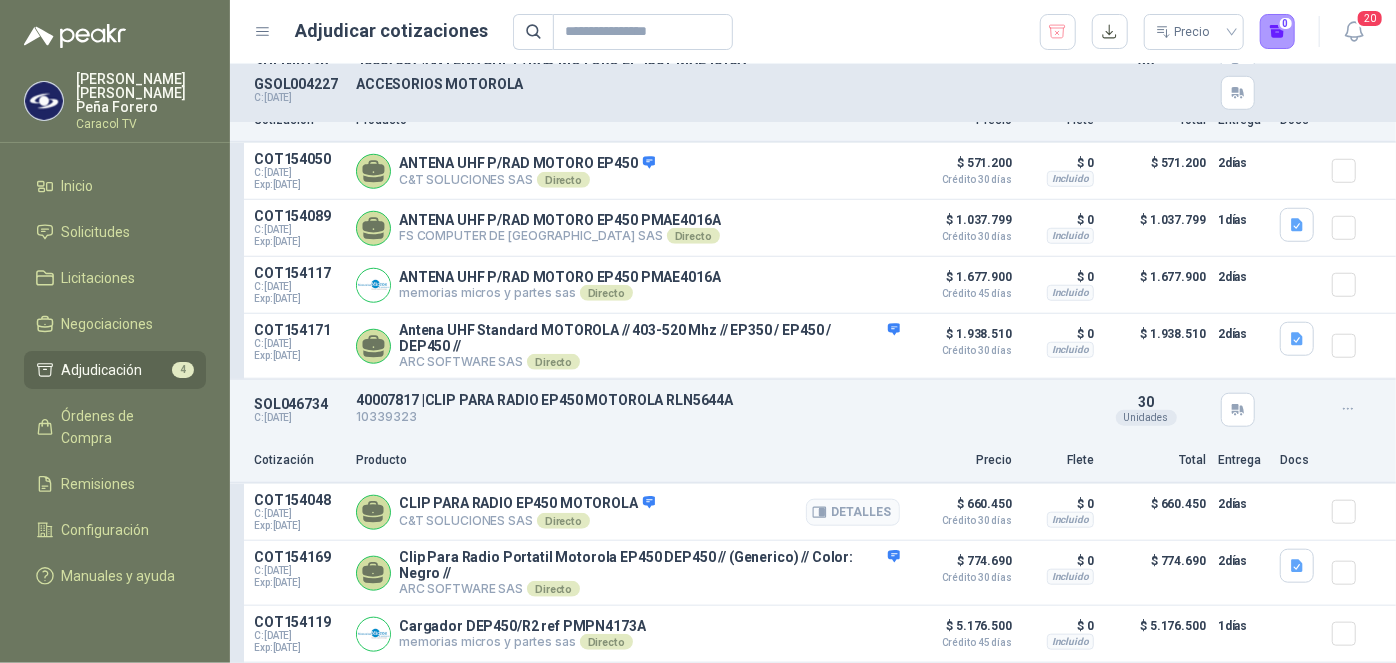 click at bounding box center (1352, 512) 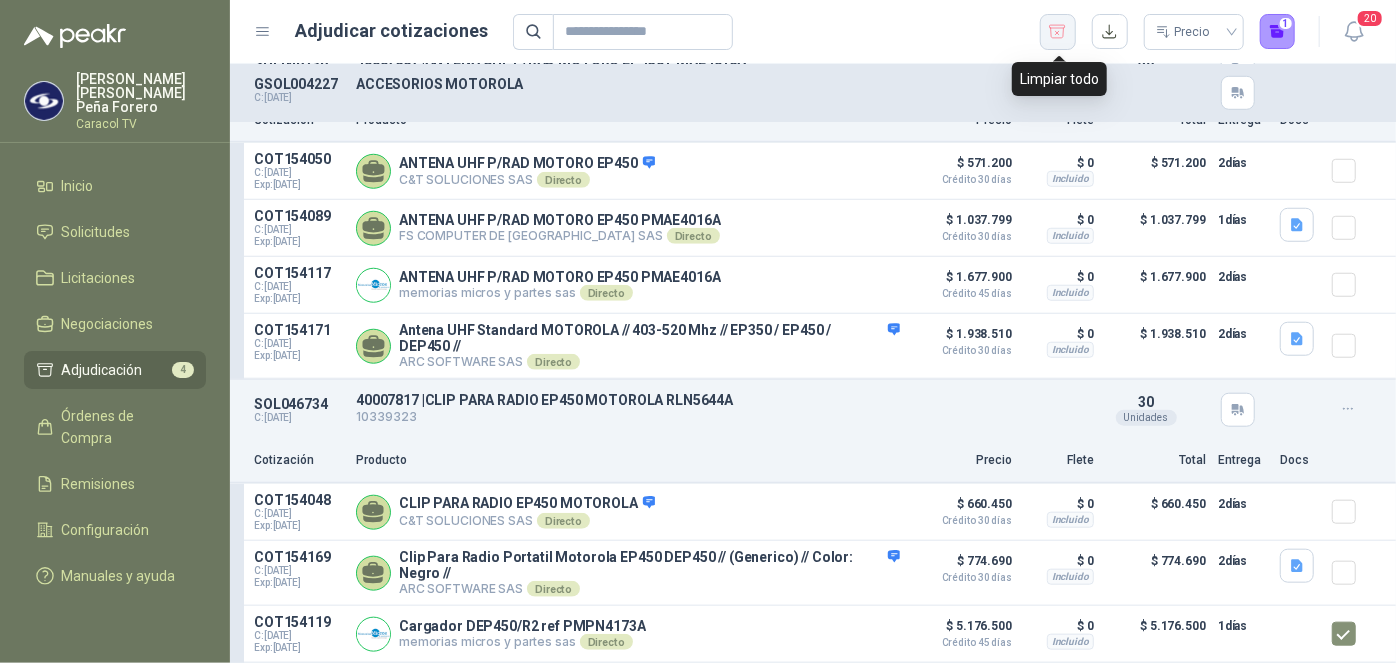 click at bounding box center (1058, 32) 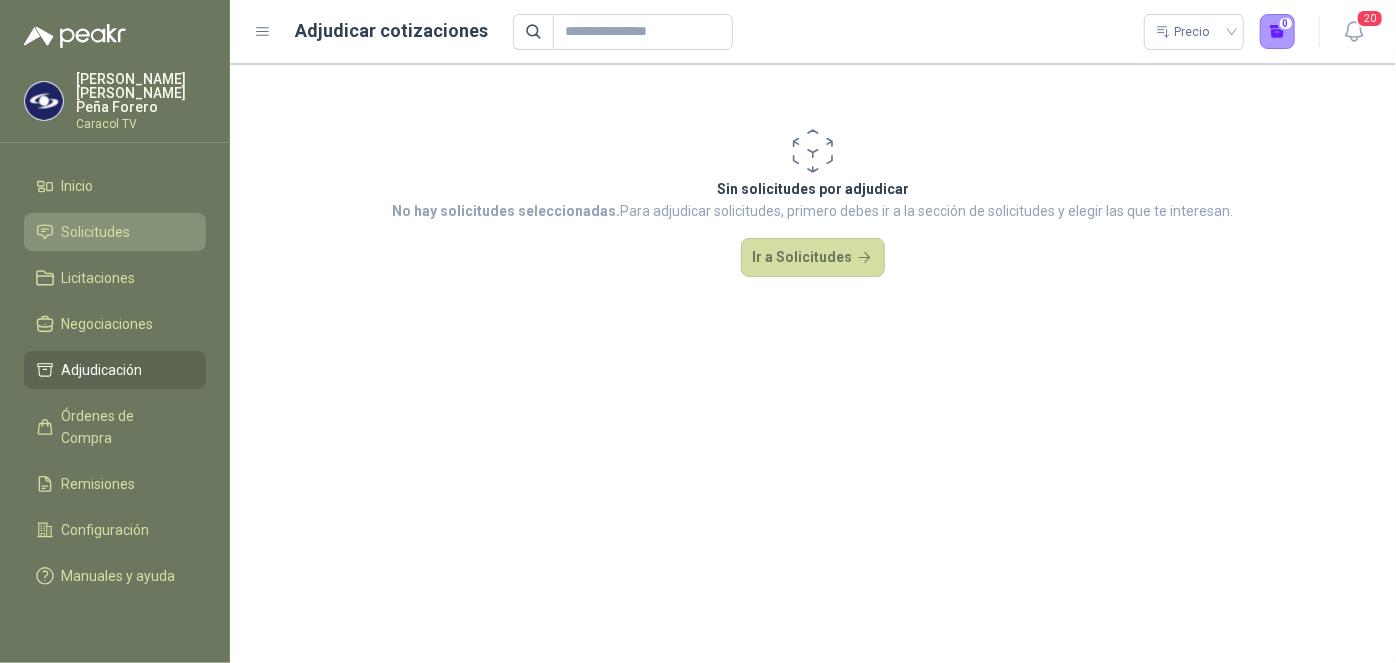click on "Solicitudes" at bounding box center (96, 232) 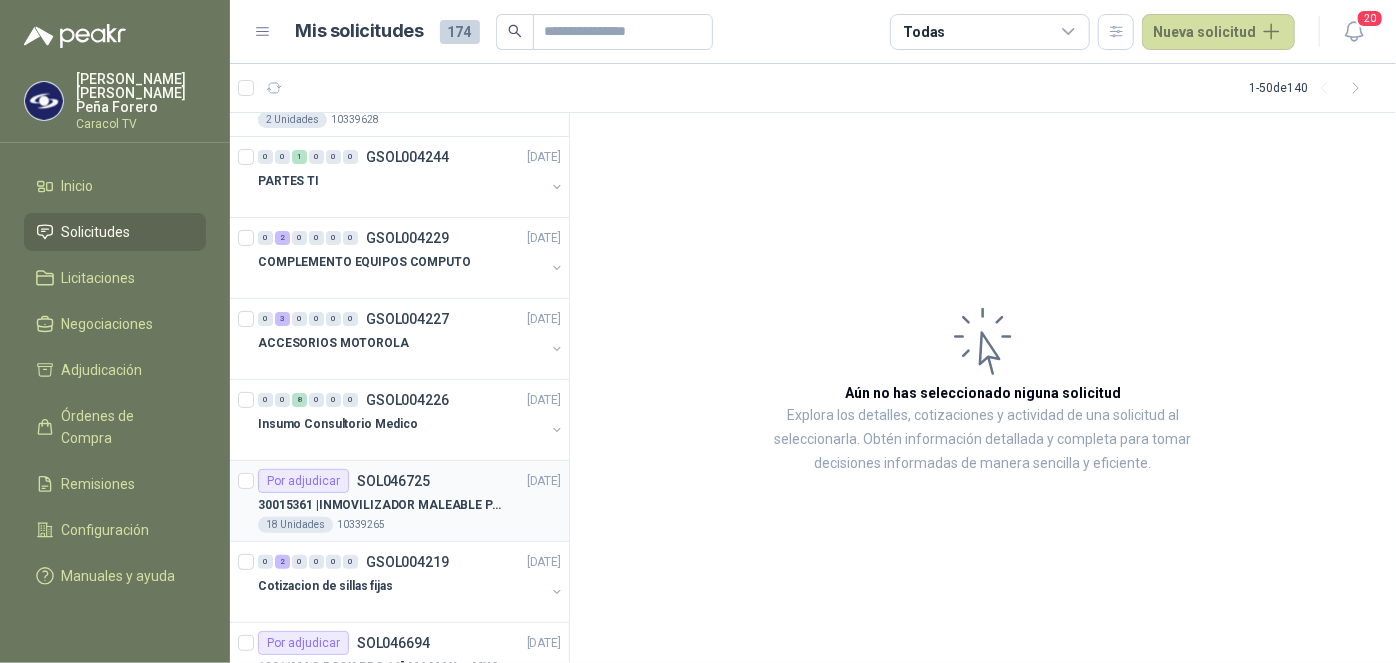 scroll, scrollTop: 181, scrollLeft: 0, axis: vertical 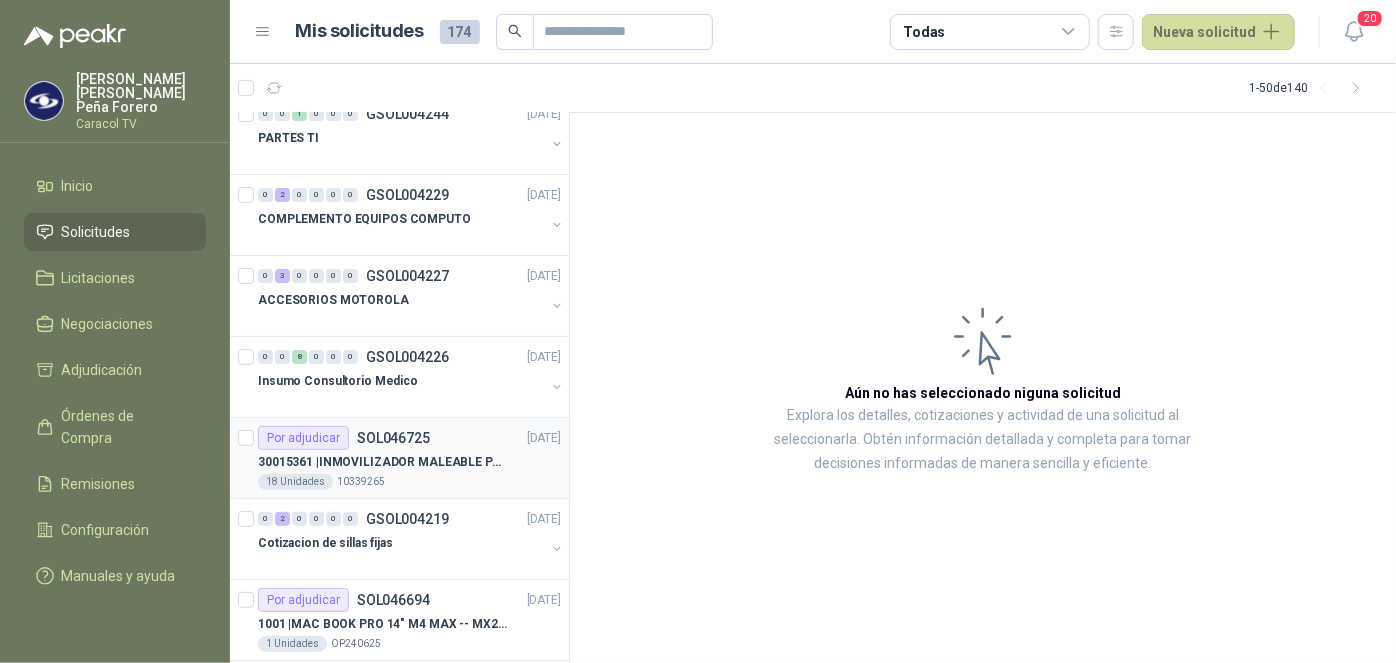 click on "30015361 |   INMOVILIZADOR MALEABLE PARA EXTREMIDADES XH-15" at bounding box center (382, 462) 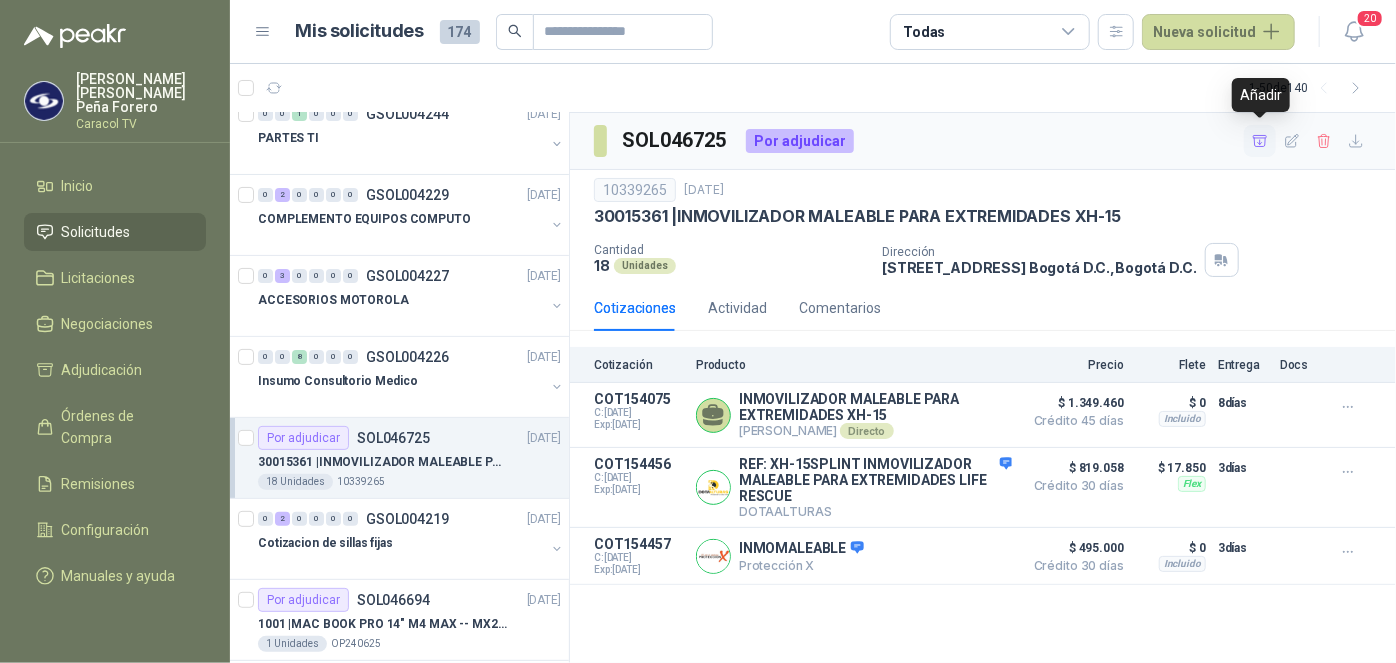 click 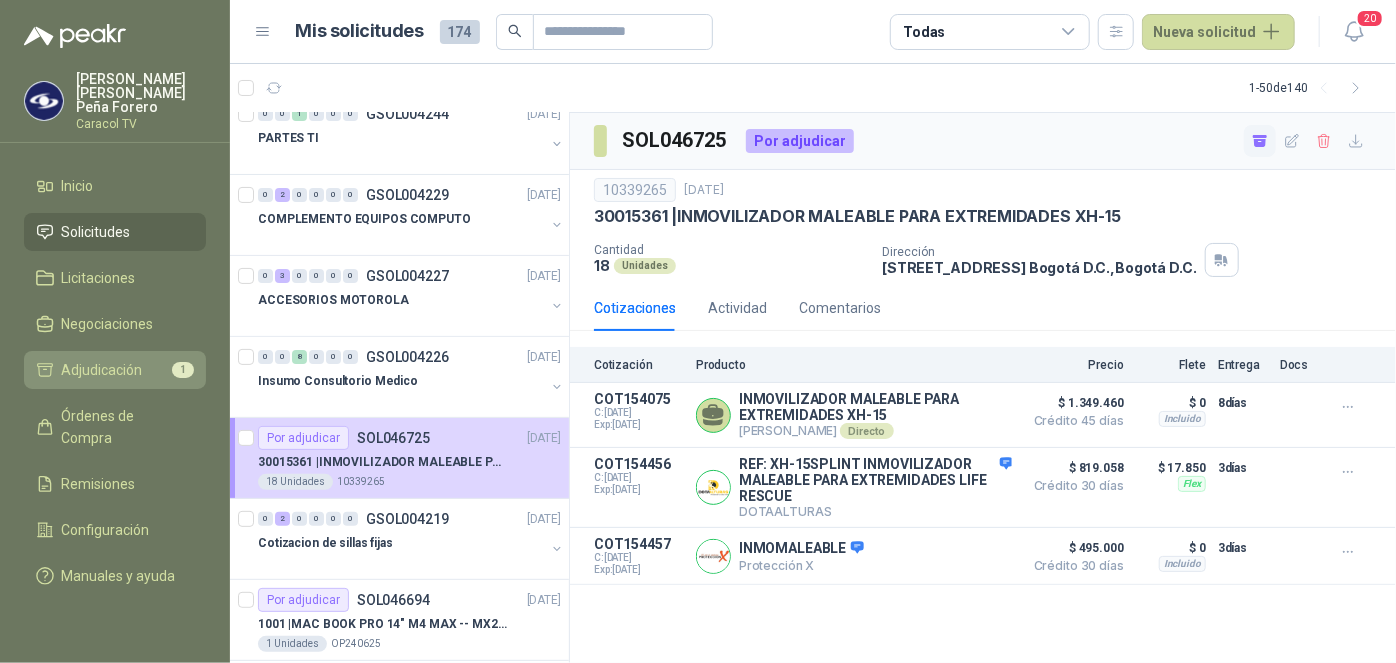 click on "Adjudicación" at bounding box center [102, 370] 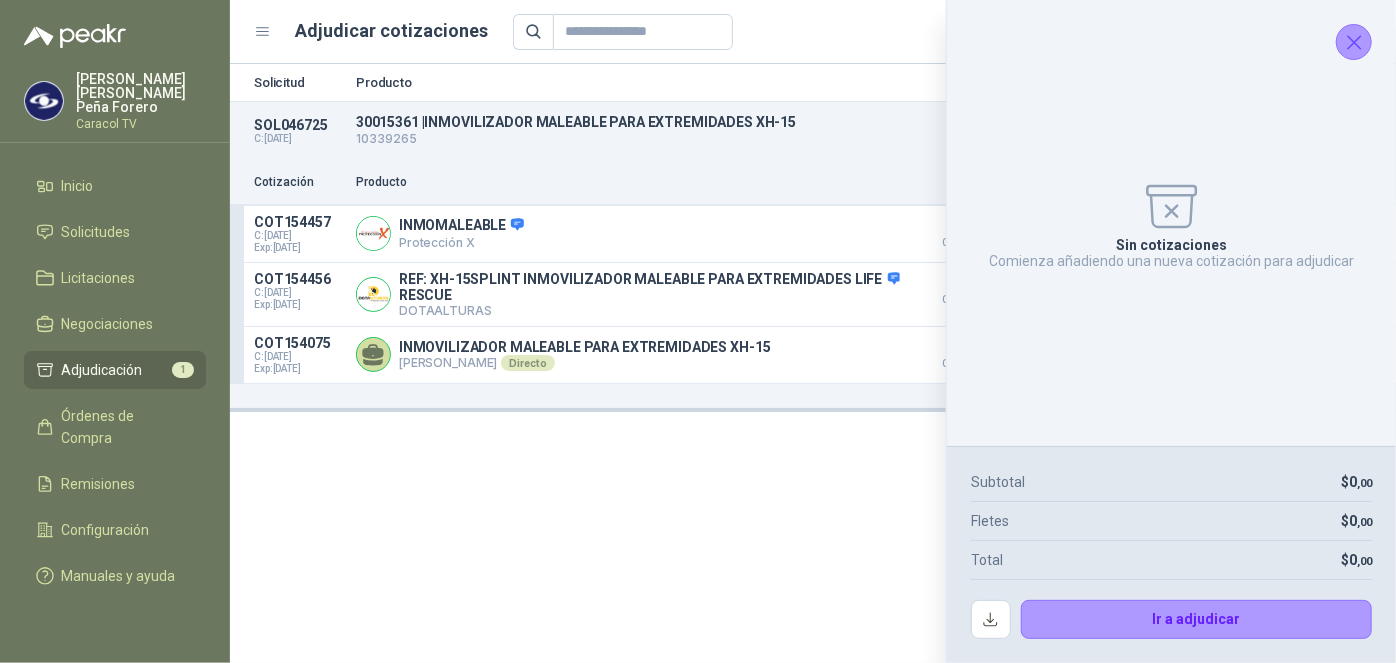 click on "Solicitud Producto Cantidad Dirección Docs SOL046725 C:  [DATE] 30015361 |   INMOVILIZADOR MALEABLE PARA EXTREMIDADES XH-15 10339265 Detalles 18 Unidades Cotización Producto Precio [PERSON_NAME] Total Entrega Docs COT154457 C:  [DATE] Exp:  [DATE] INMOMALEABLE   Protección X Detalles $ 495.000 Crédito 30 [PERSON_NAME] $ 0 Incluido   $ 495.000 3  [PERSON_NAME] COT154456 C:  [DATE] Exp:  [DATE] REF: XH-15SPLINT INMOVILIZADOR MALEABLE PARA EXTREMIDADES LIFE RESCUE   DOTAALTURAS Detalles $ 819.058 Crédito 30 [PERSON_NAME] $ 17.850 Flex   $ 836.908 3  [PERSON_NAME] COT154075 C:  [DATE] Exp:  [DATE] INMOVILIZADOR MALEABLE PARA EXTREMIDADES XH-15 [PERSON_NAME] Directo Detalles $ 1.349.460 Crédito 45 [PERSON_NAME] $ 0 Incluido   $ 1.349.460 8  [PERSON_NAME]" at bounding box center (813, 363) 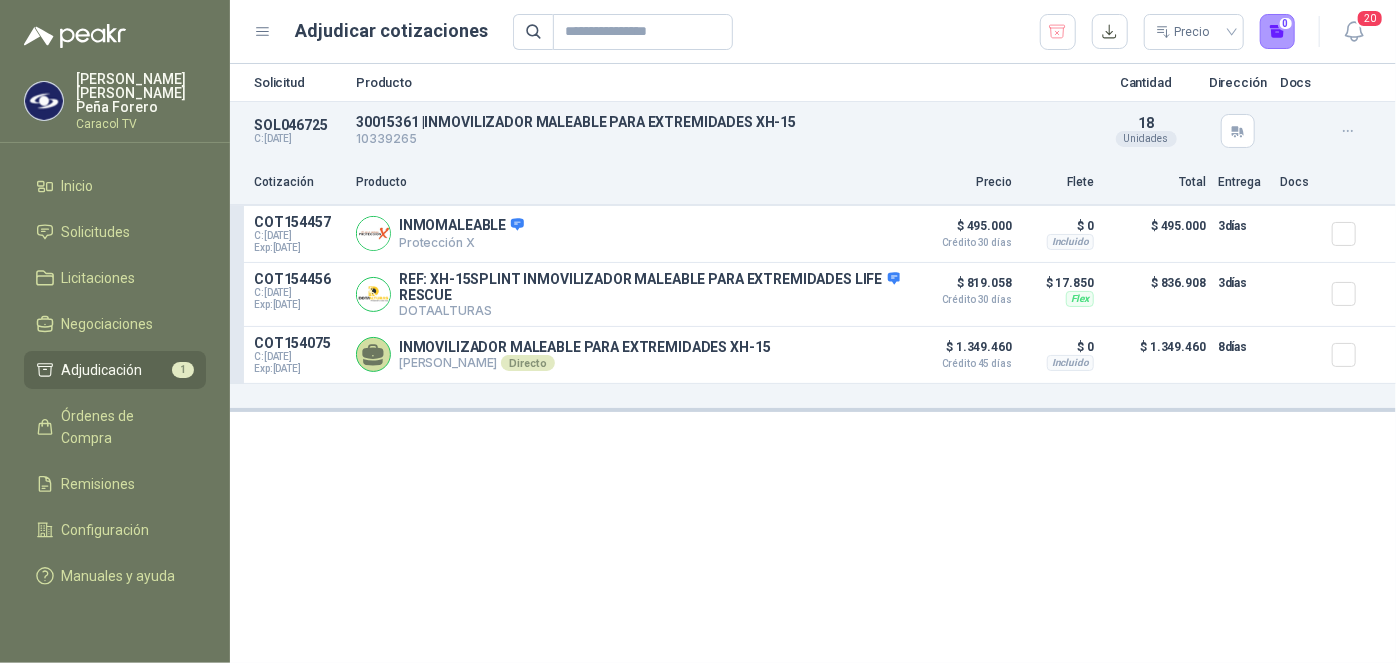 drag, startPoint x: 818, startPoint y: 180, endPoint x: 808, endPoint y: 184, distance: 10.770329 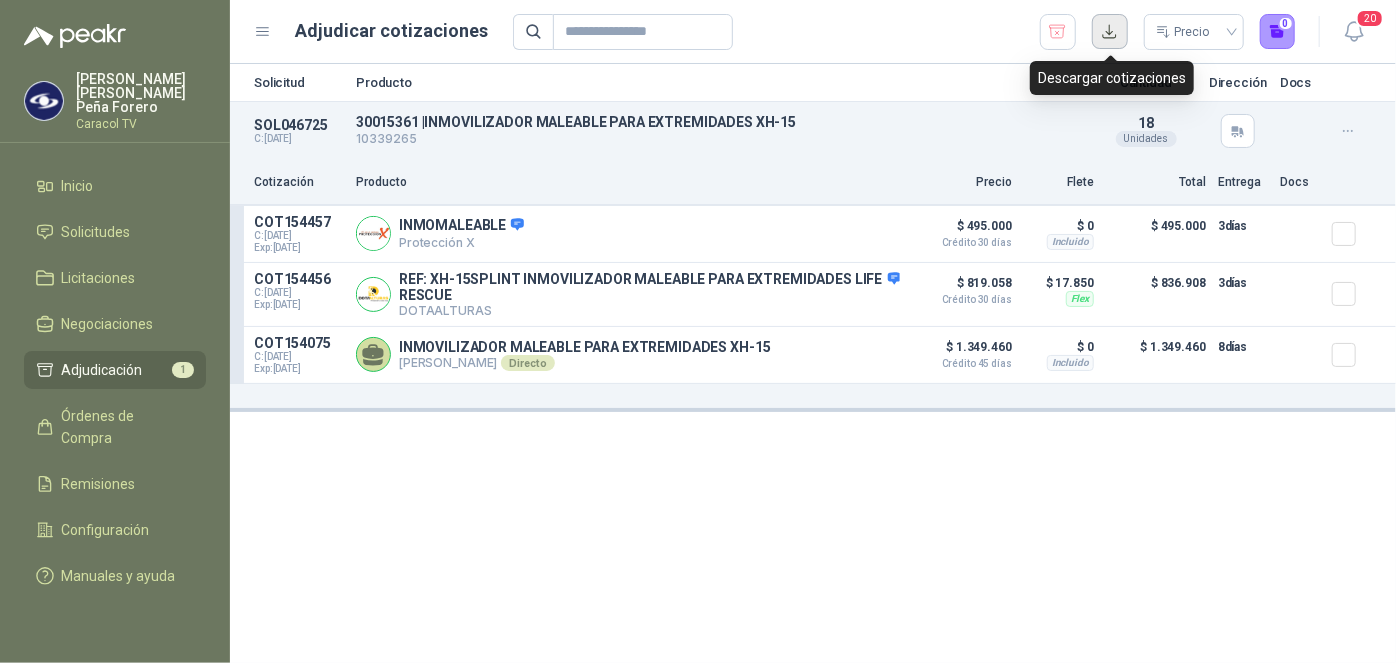click at bounding box center [1110, 32] 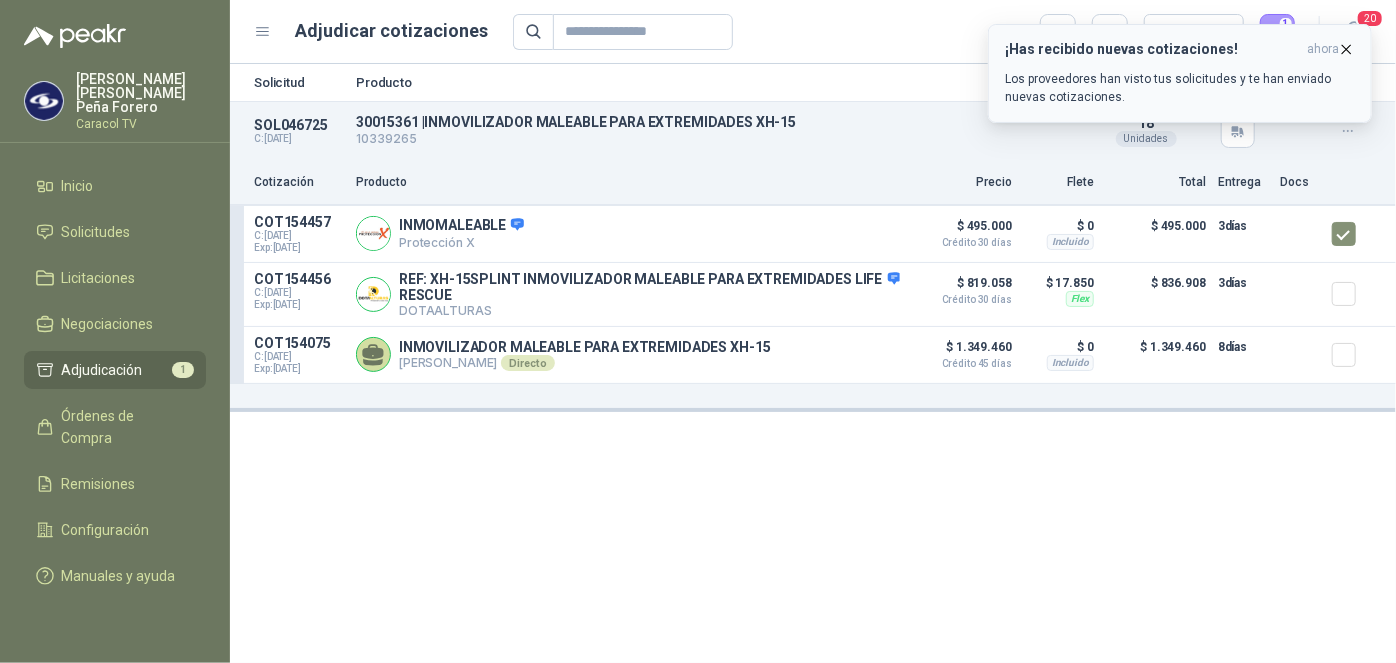 click 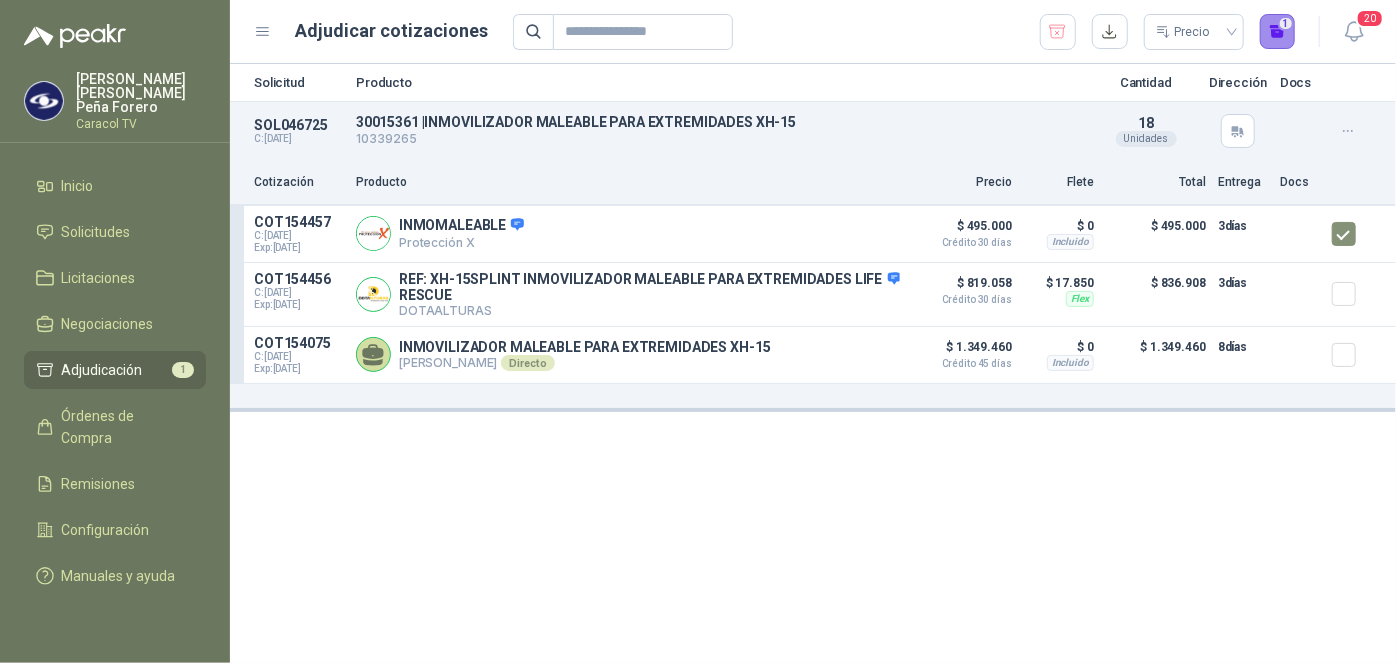 click on "1" at bounding box center (1278, 32) 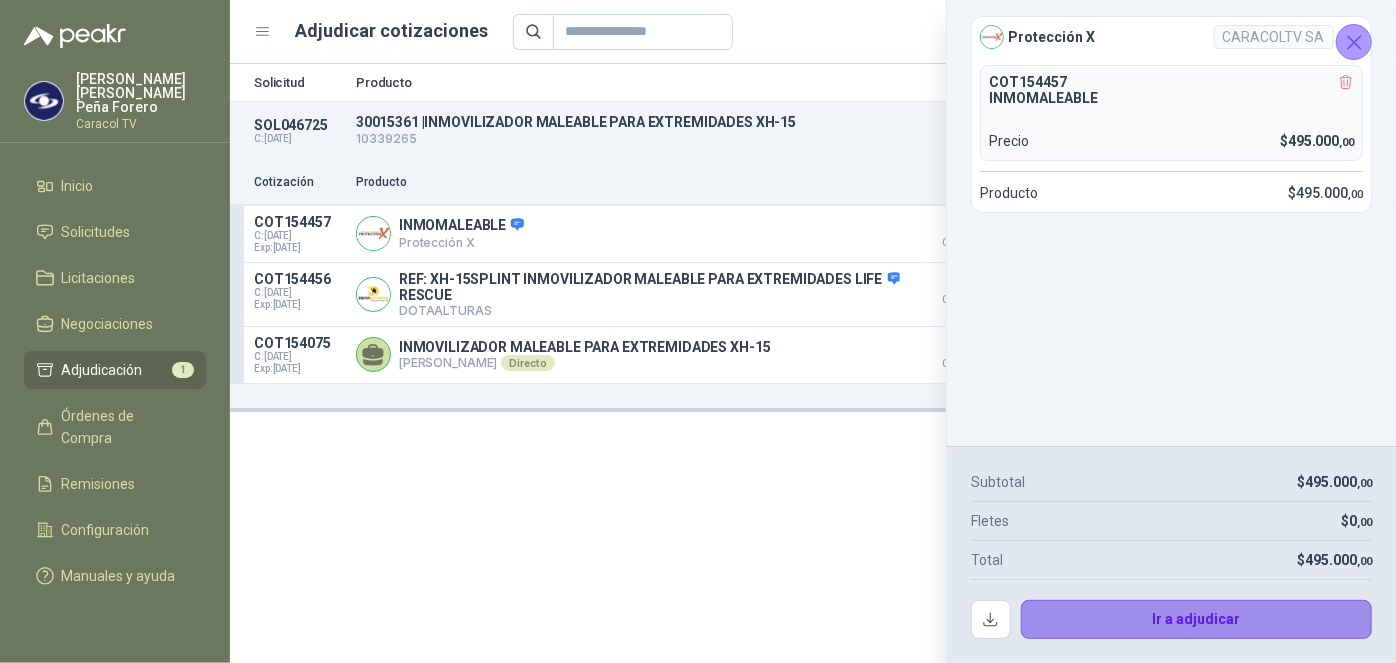 click on "Ir a adjudicar" at bounding box center (1197, 620) 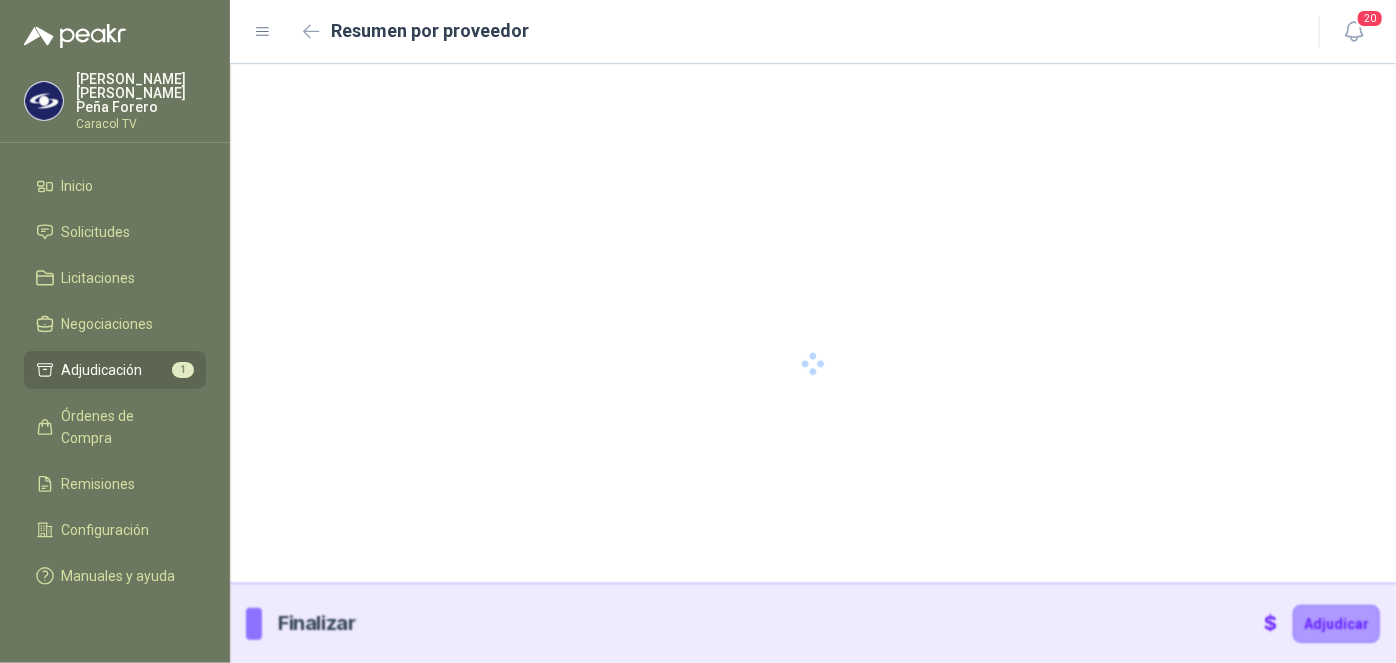 type 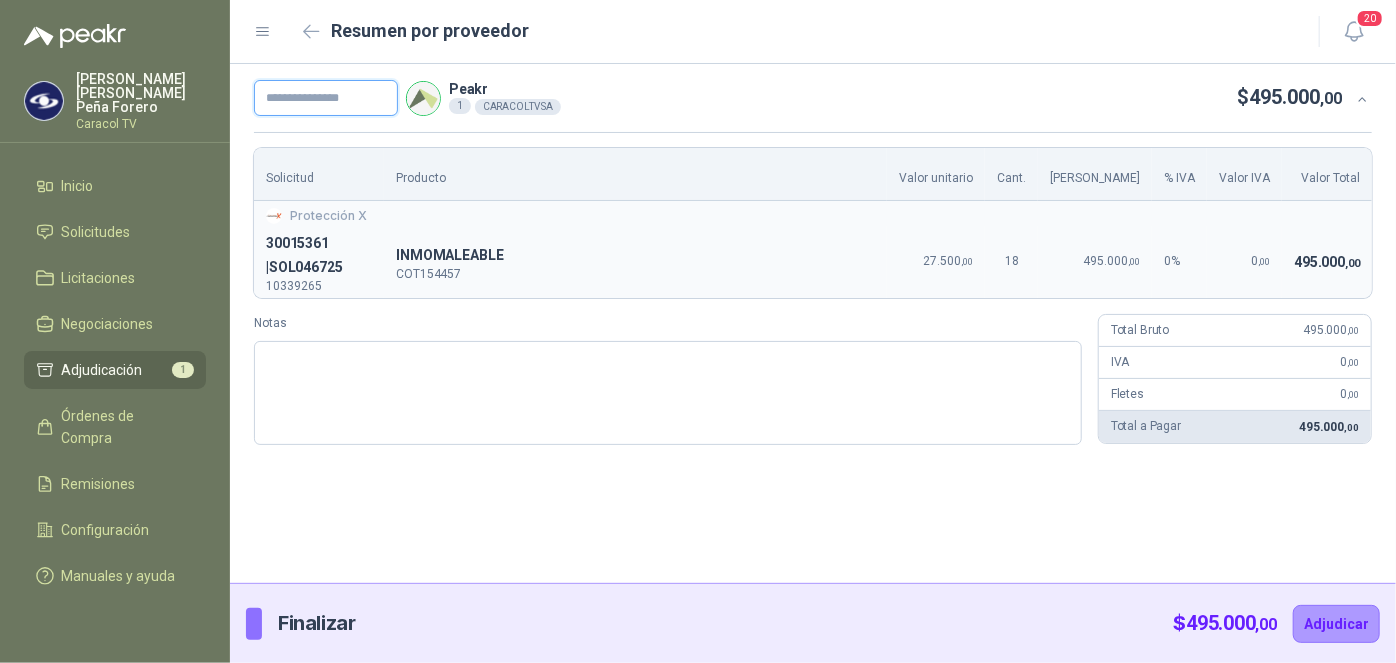 click at bounding box center [326, 98] 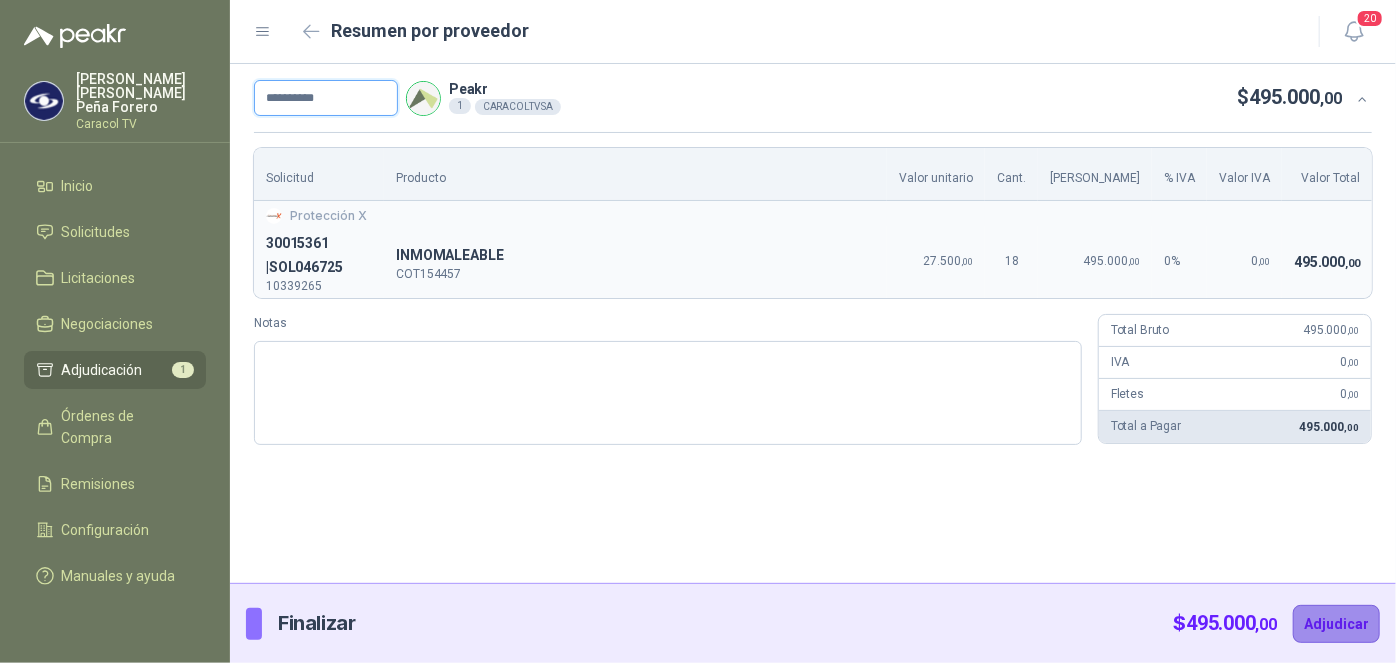 type on "**********" 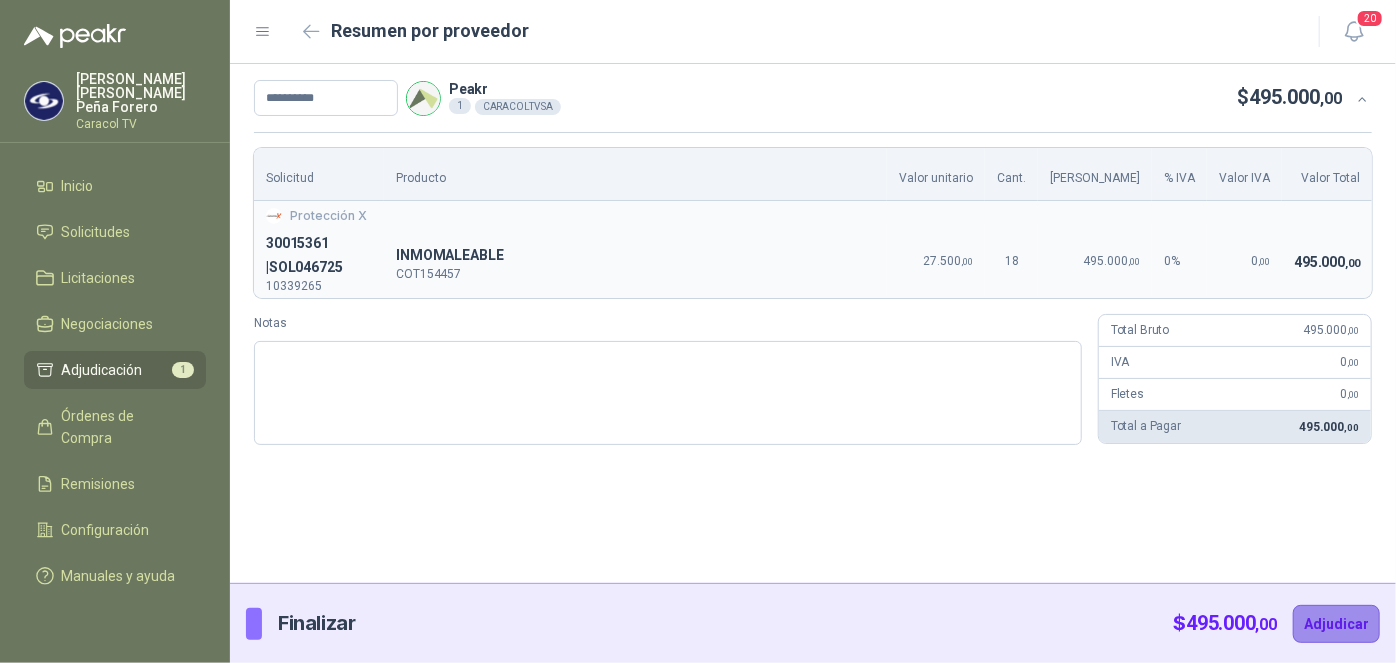 click on "Adjudicar" at bounding box center [1336, 624] 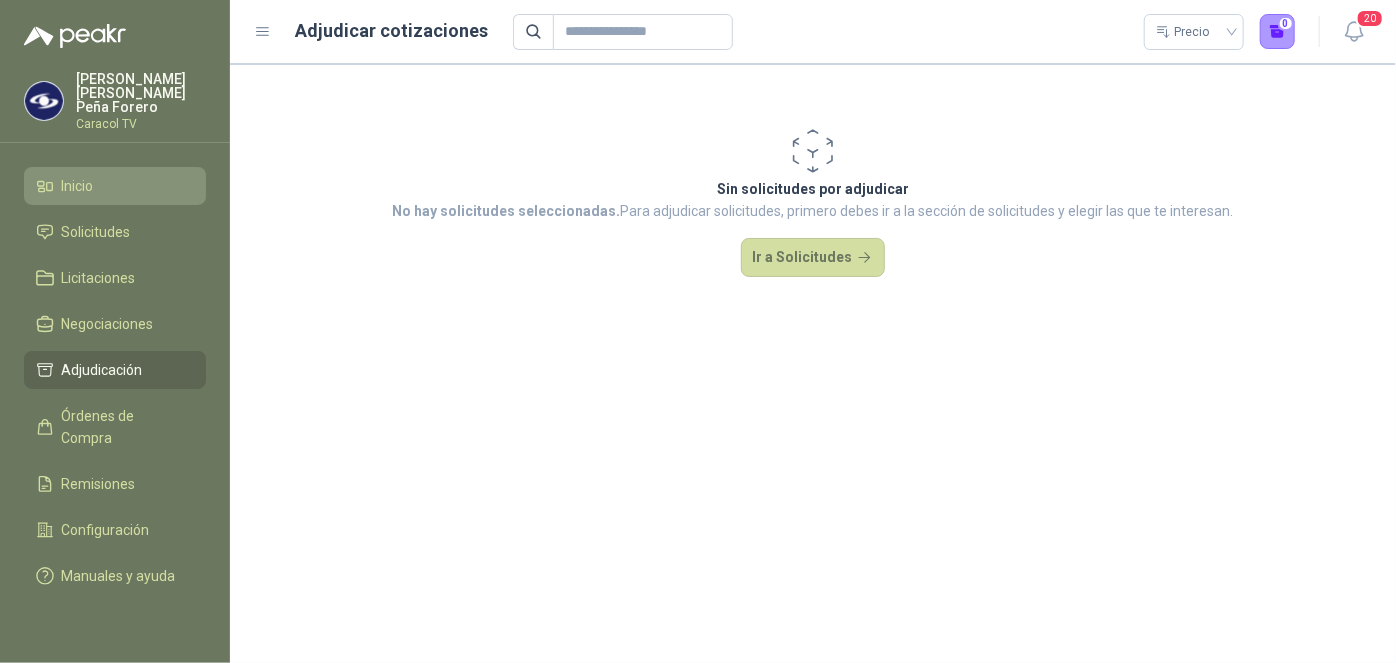 click on "Inicio" at bounding box center [78, 186] 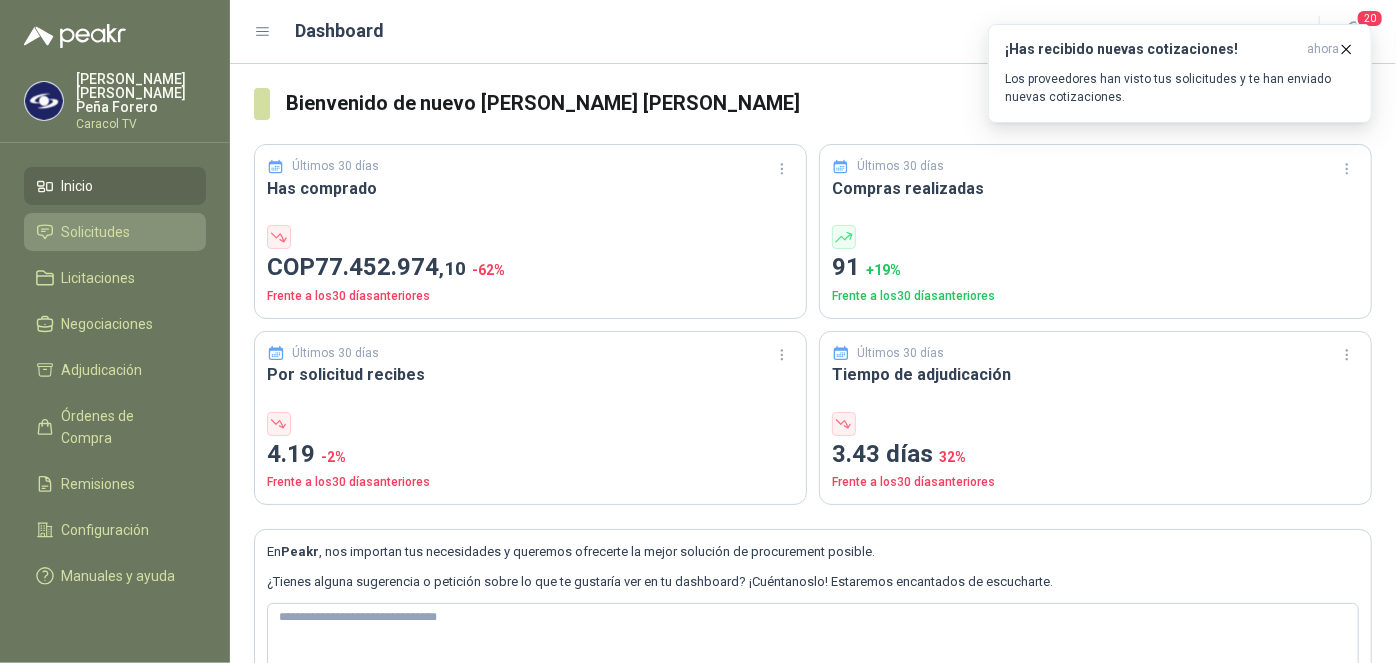 click on "Solicitudes" at bounding box center (96, 232) 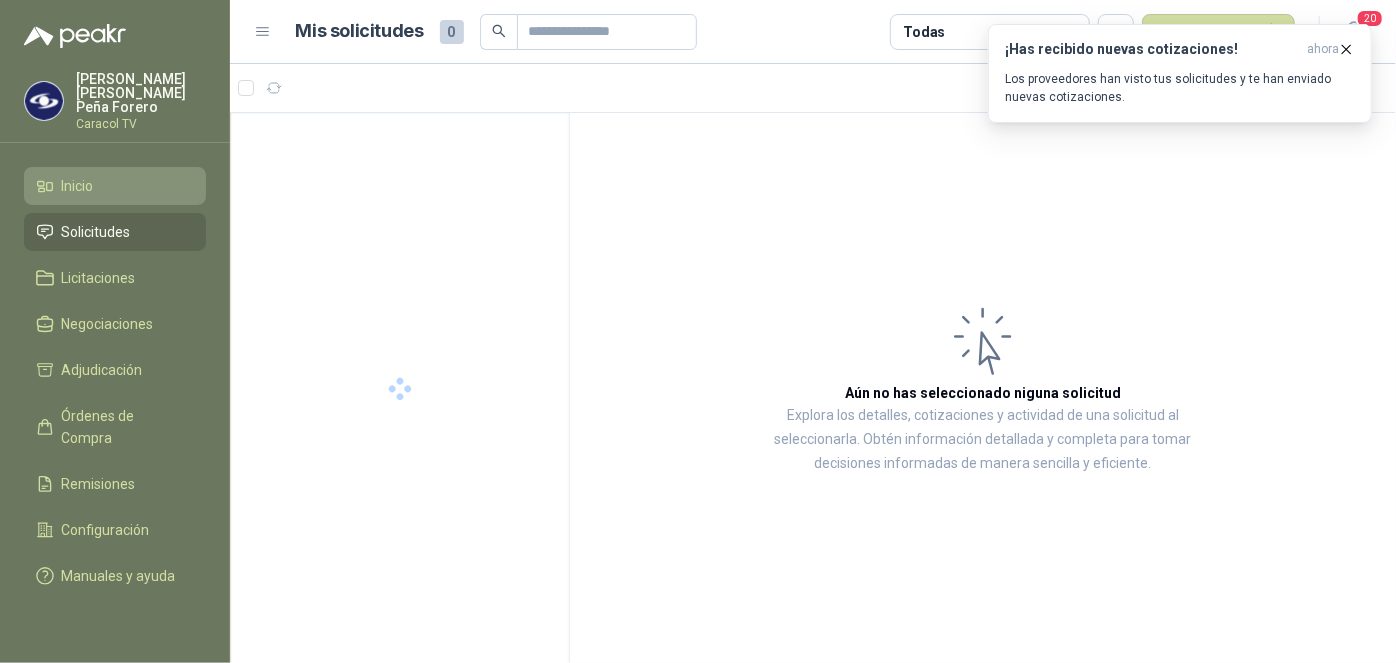 click on "Inicio" at bounding box center [78, 186] 